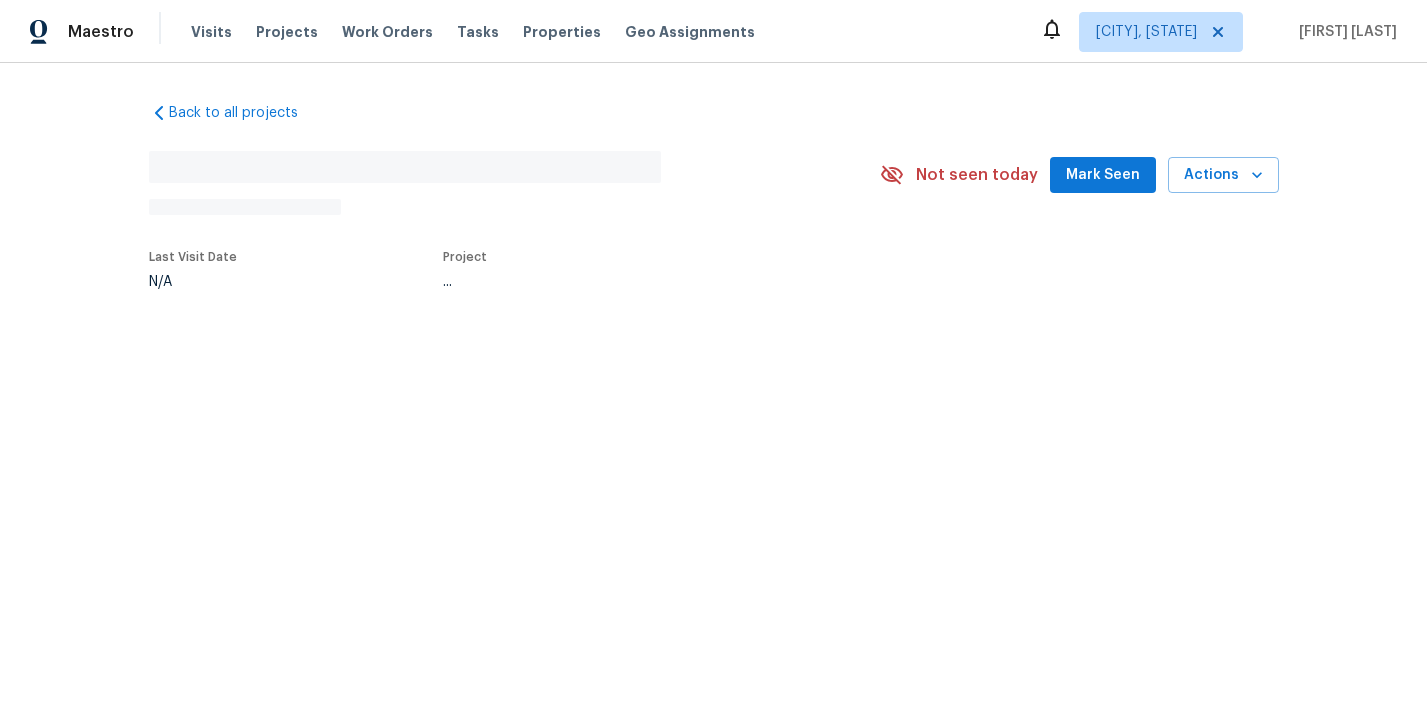 scroll, scrollTop: 0, scrollLeft: 0, axis: both 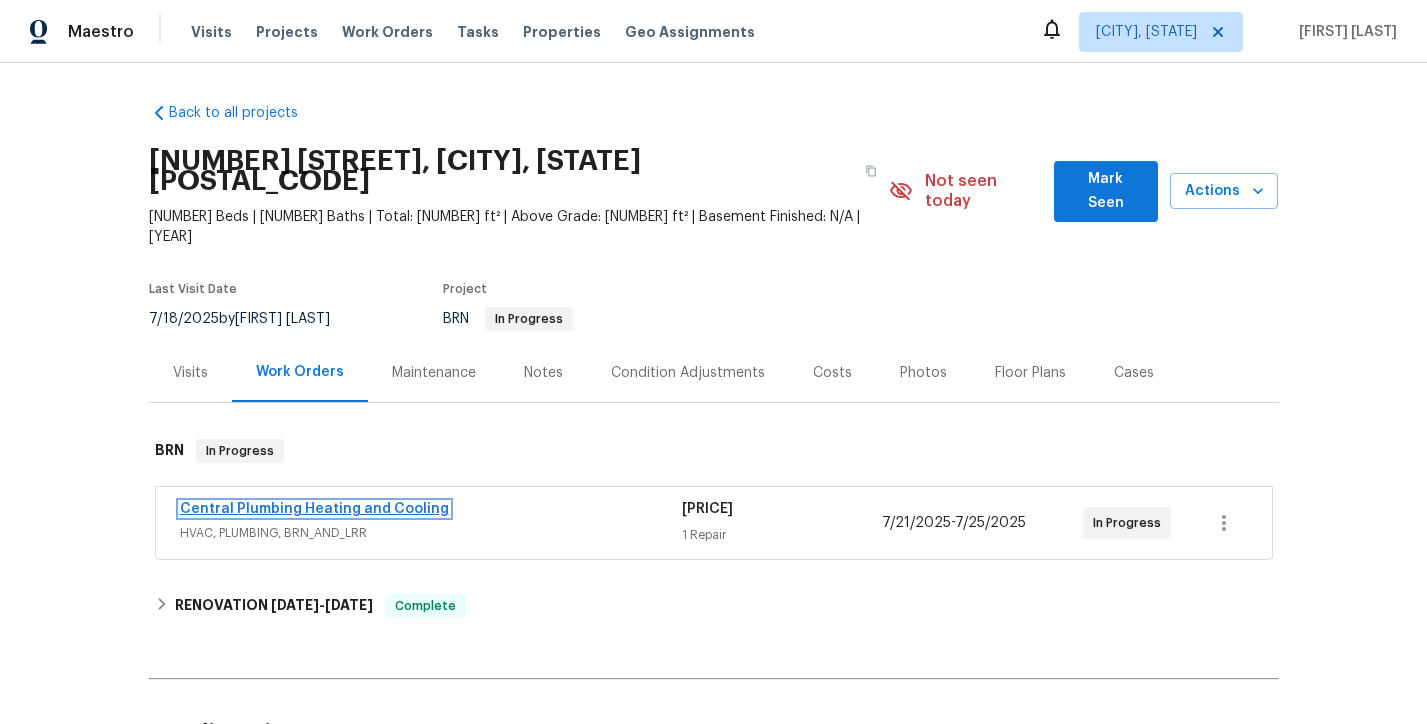 click on "Central Plumbing Heating and Cooling" at bounding box center (314, 509) 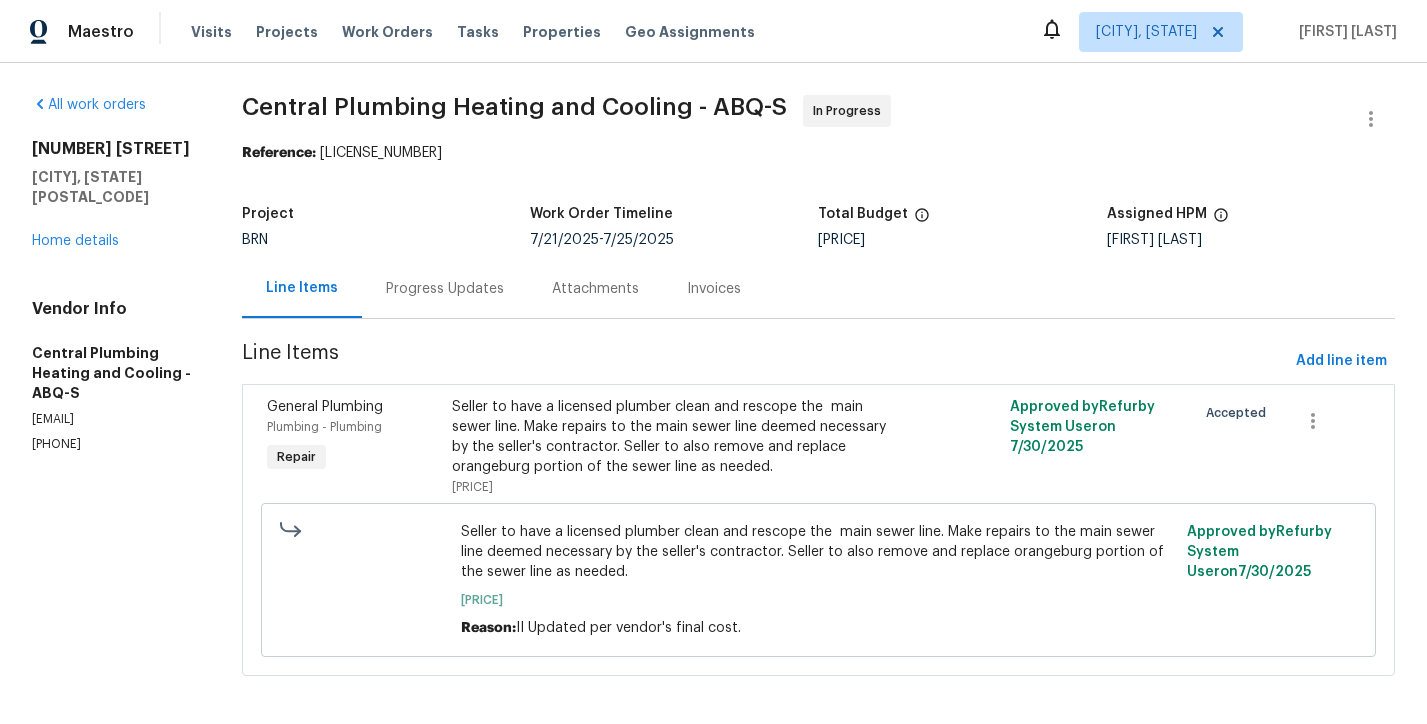 click on "Seller to  have a licensed plumber clean and rescope the  main sewer line. Make repairs to the main sewer line deemed necessary by the seller's contractor. Seller to also remove and replace orangeburg portion of the  sewer line as needed." at bounding box center (678, 437) 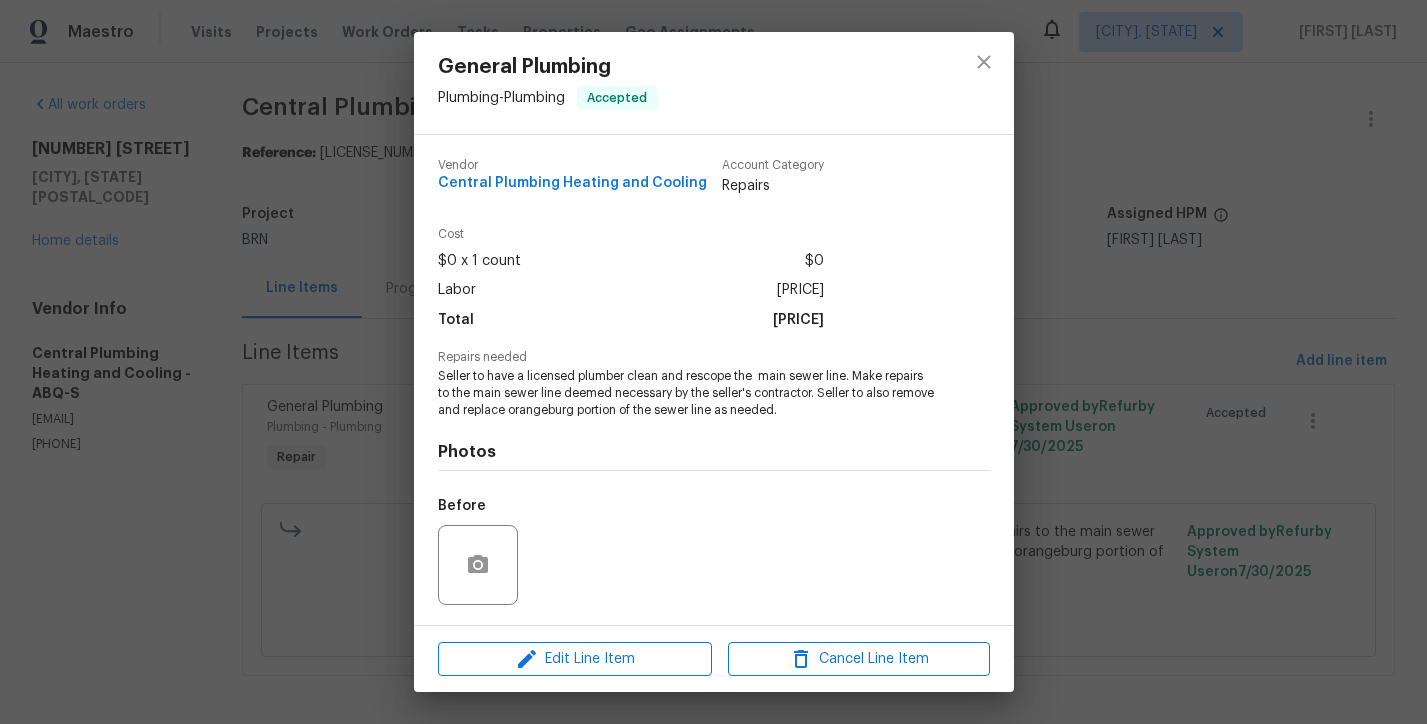scroll, scrollTop: 130, scrollLeft: 0, axis: vertical 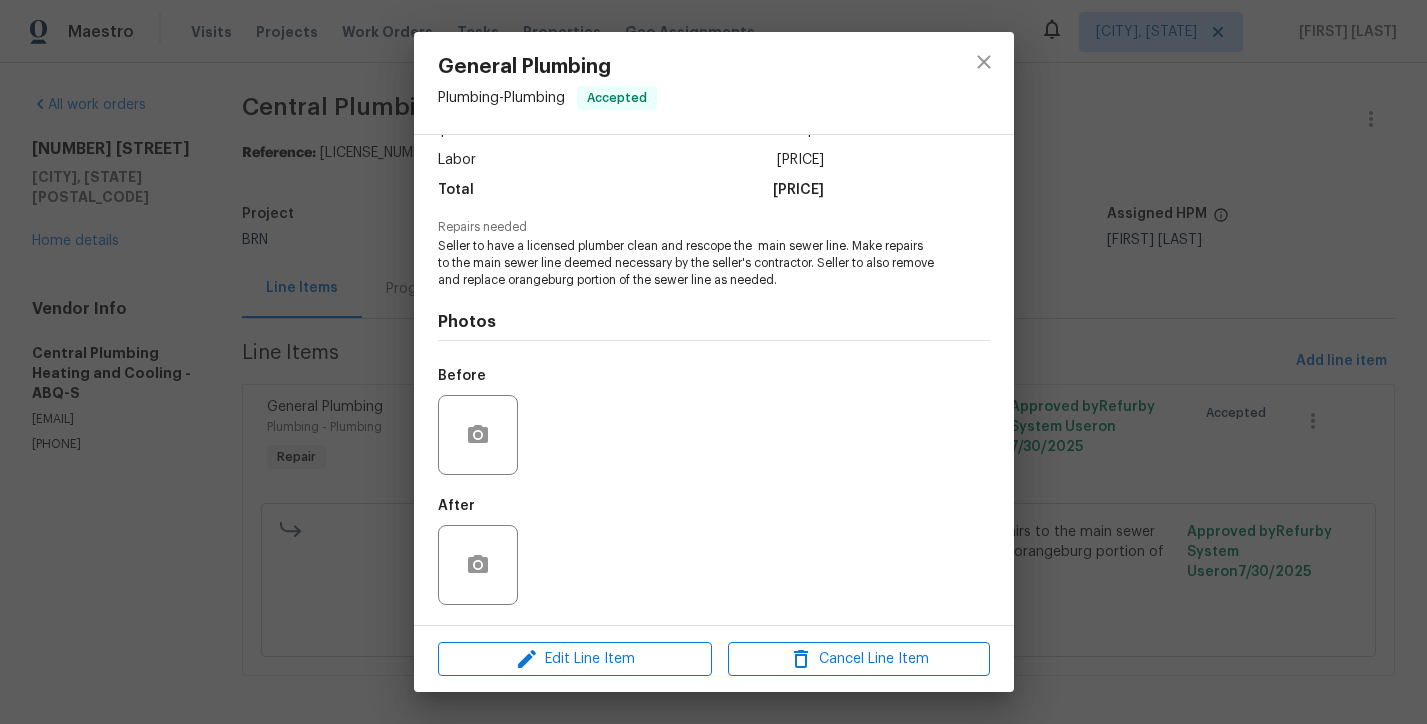 click on "General Plumbing Plumbing  -  Plumbing Accepted Vendor Central Plumbing Heating and Cooling Account Category Repairs Cost $0 x 1 count $0 Labor $2785 Total $2785 Repairs needed Seller to  have a licensed plumber clean and rescope the  main sewer line. Make repairs to the main sewer line deemed necessary by the seller's contractor. Seller to also remove and replace orangeburg portion of the  sewer line as needed. Photos Before After  Edit Line Item  Cancel Line Item" at bounding box center (713, 362) 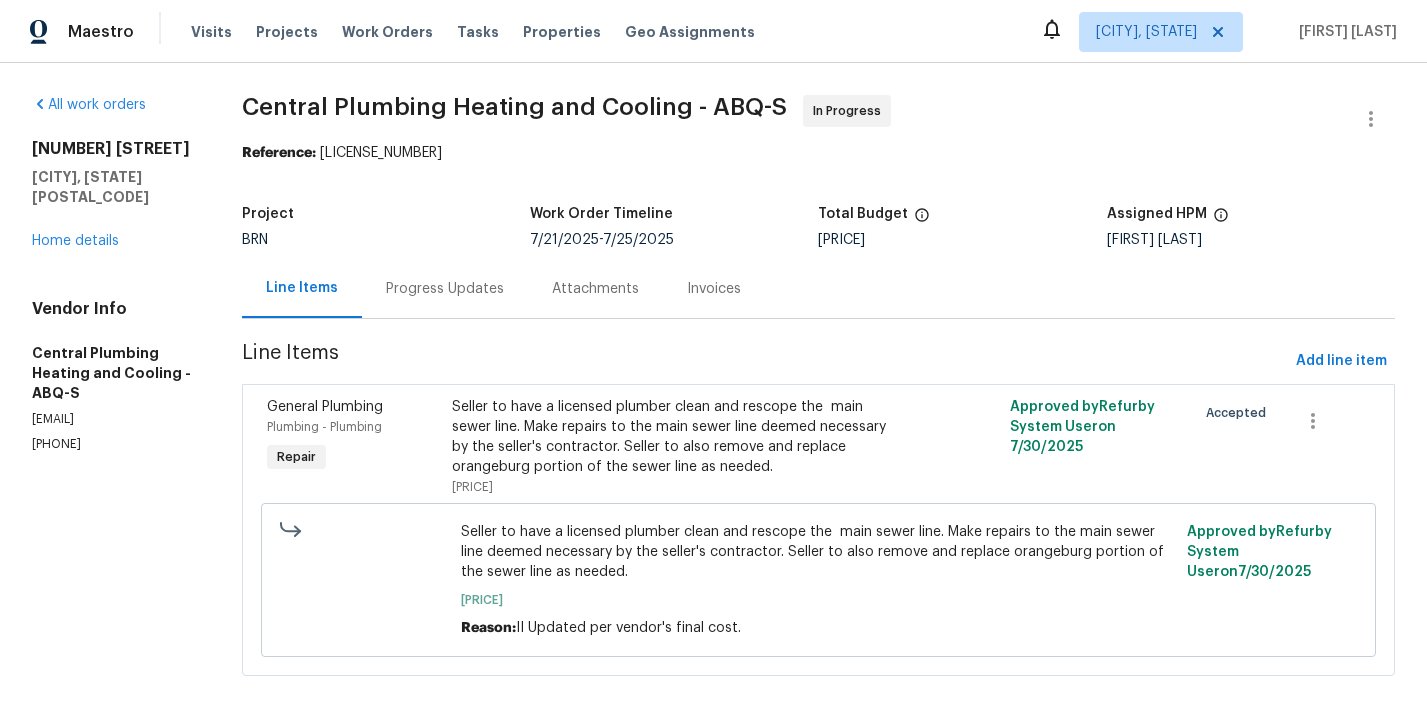 click on "[EMAIL]" at bounding box center (113, 419) 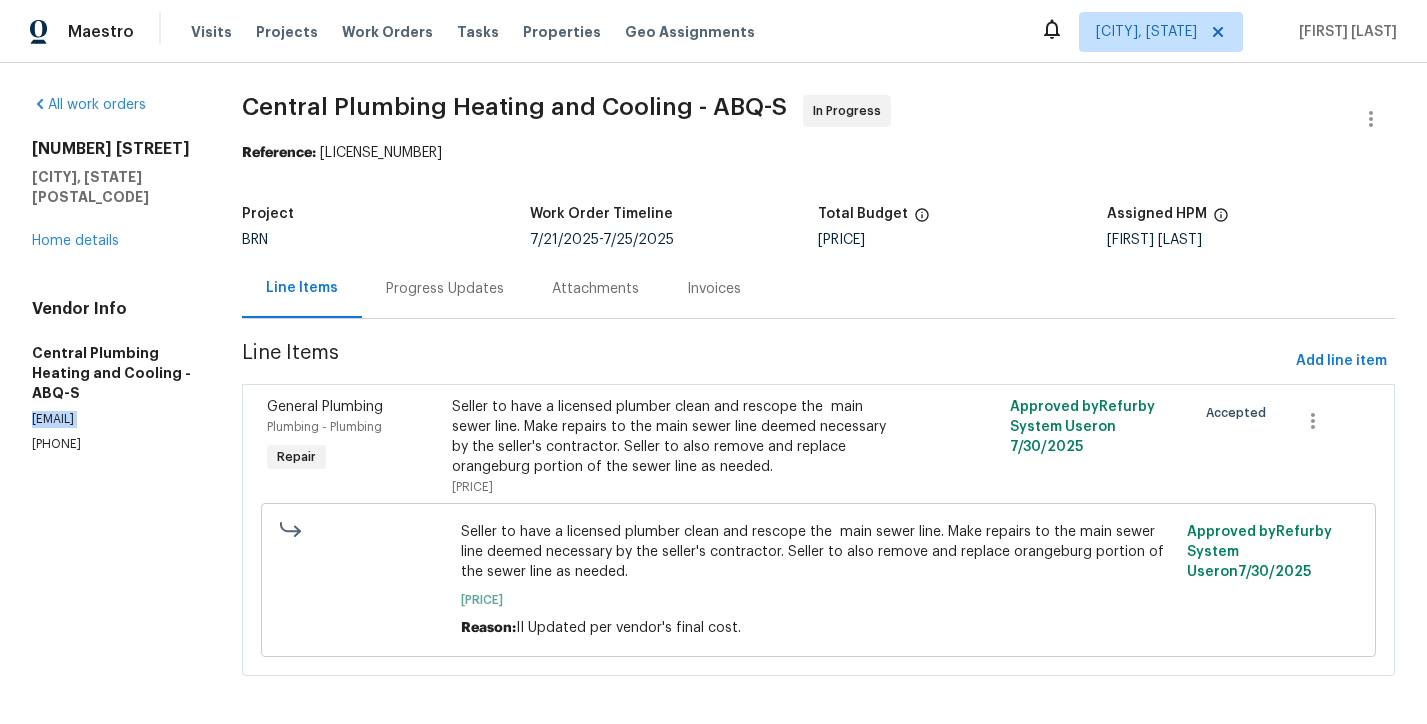 copy on "office@centralplumbingnm.com" 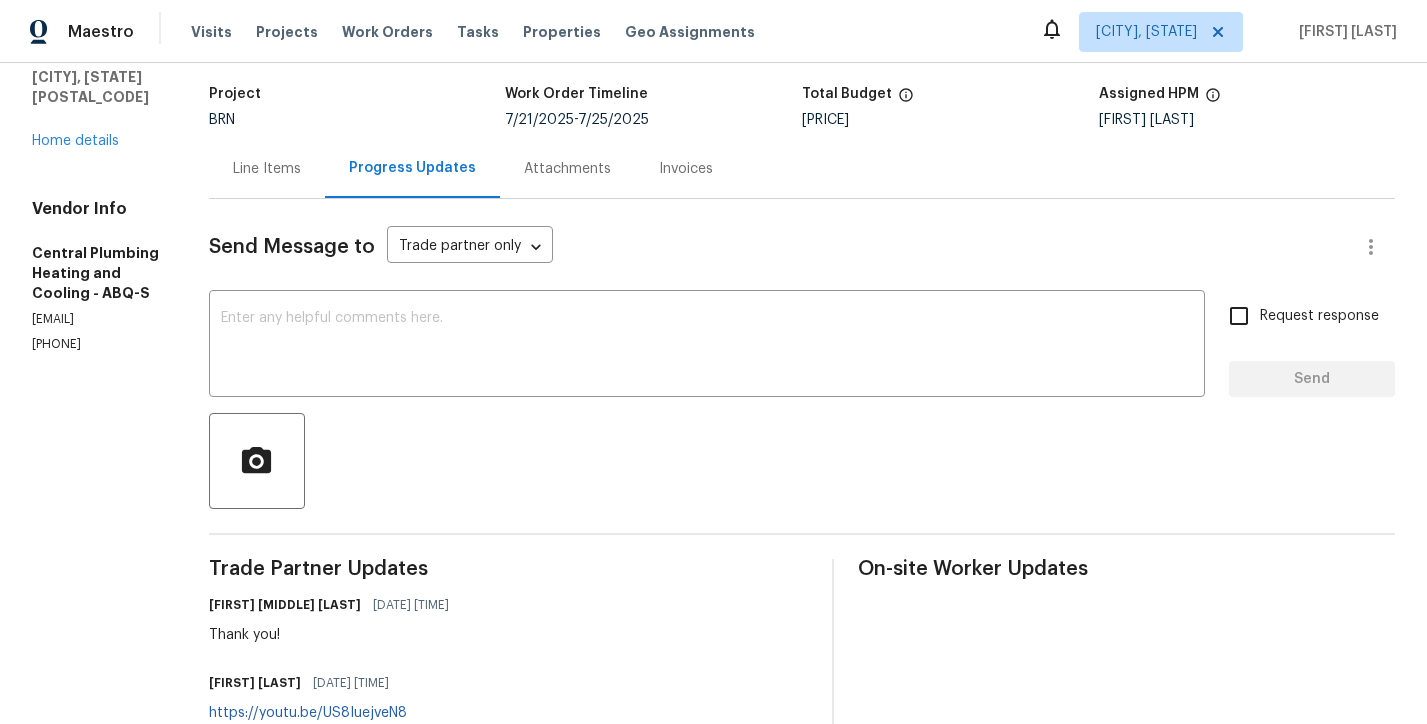 scroll, scrollTop: 2, scrollLeft: 0, axis: vertical 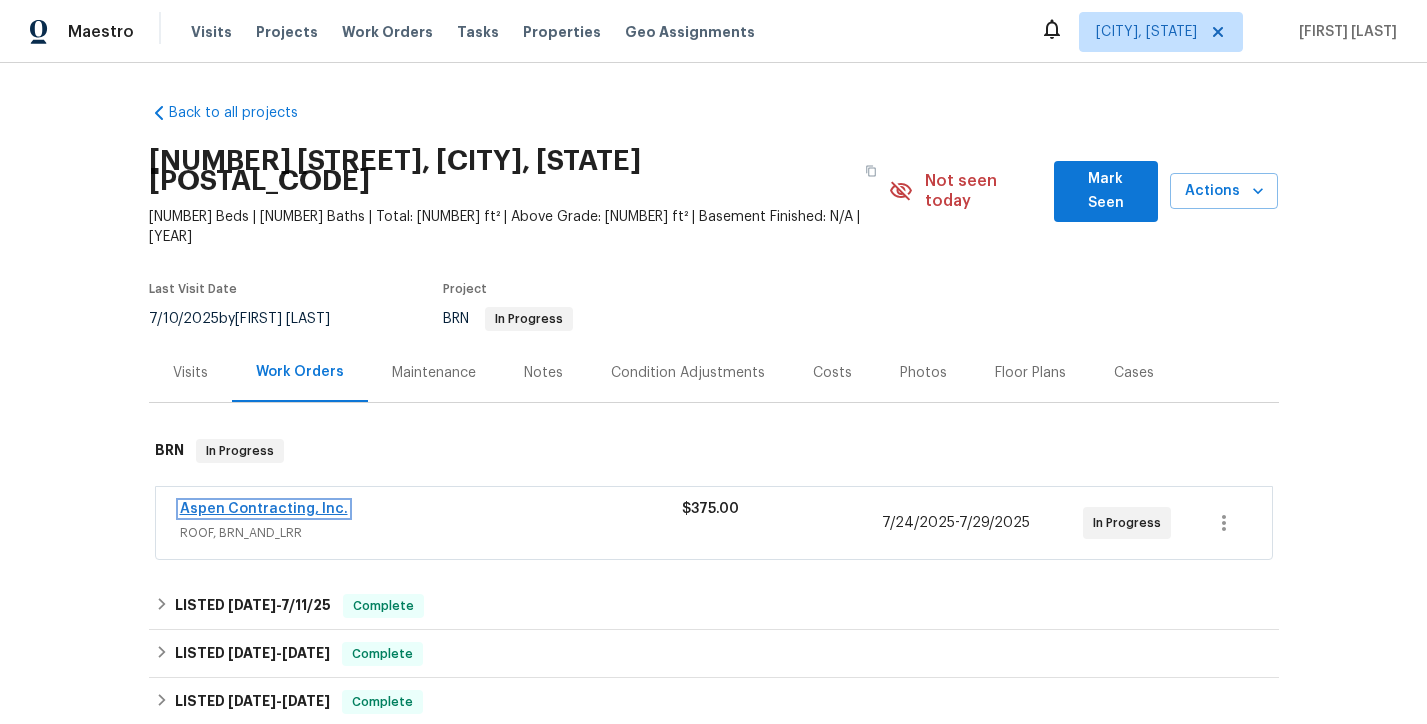 click on "Aspen Contracting, Inc." at bounding box center [264, 509] 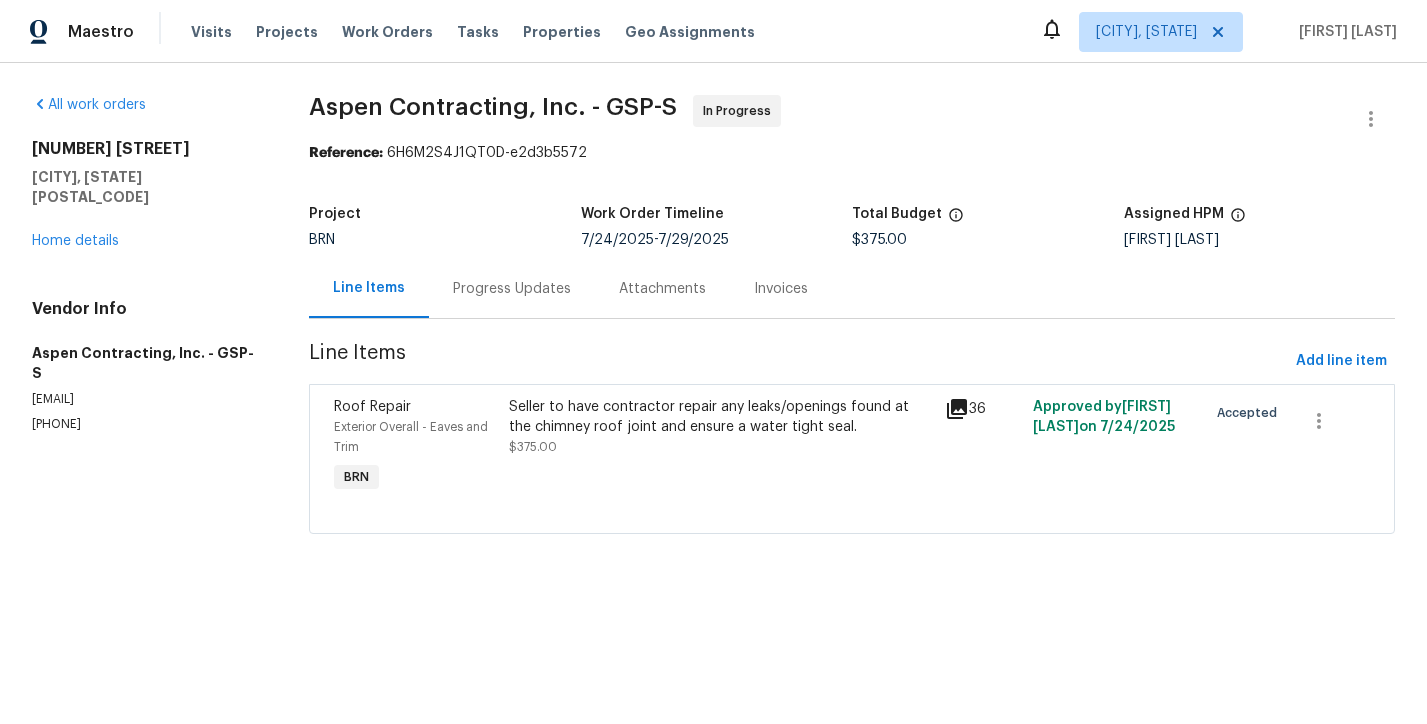 click on "Progress Updates" at bounding box center (512, 289) 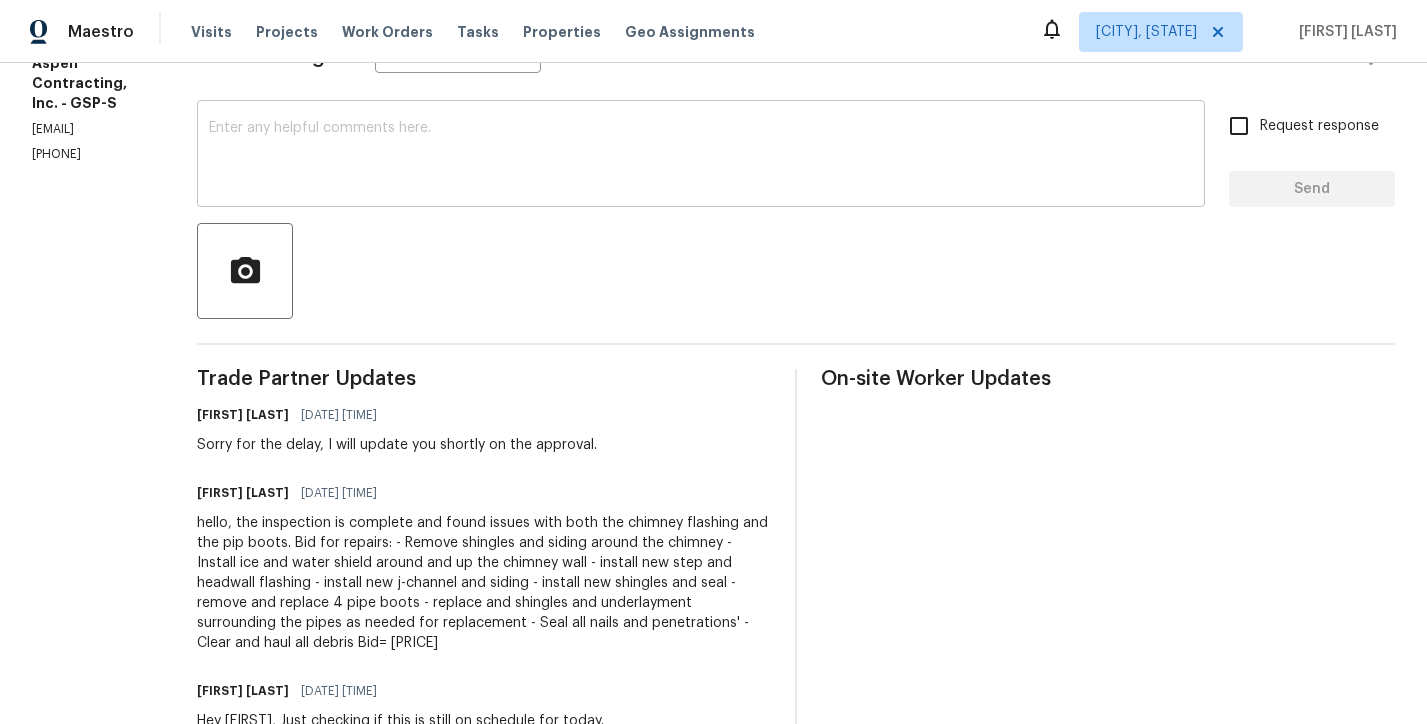 scroll, scrollTop: 297, scrollLeft: 0, axis: vertical 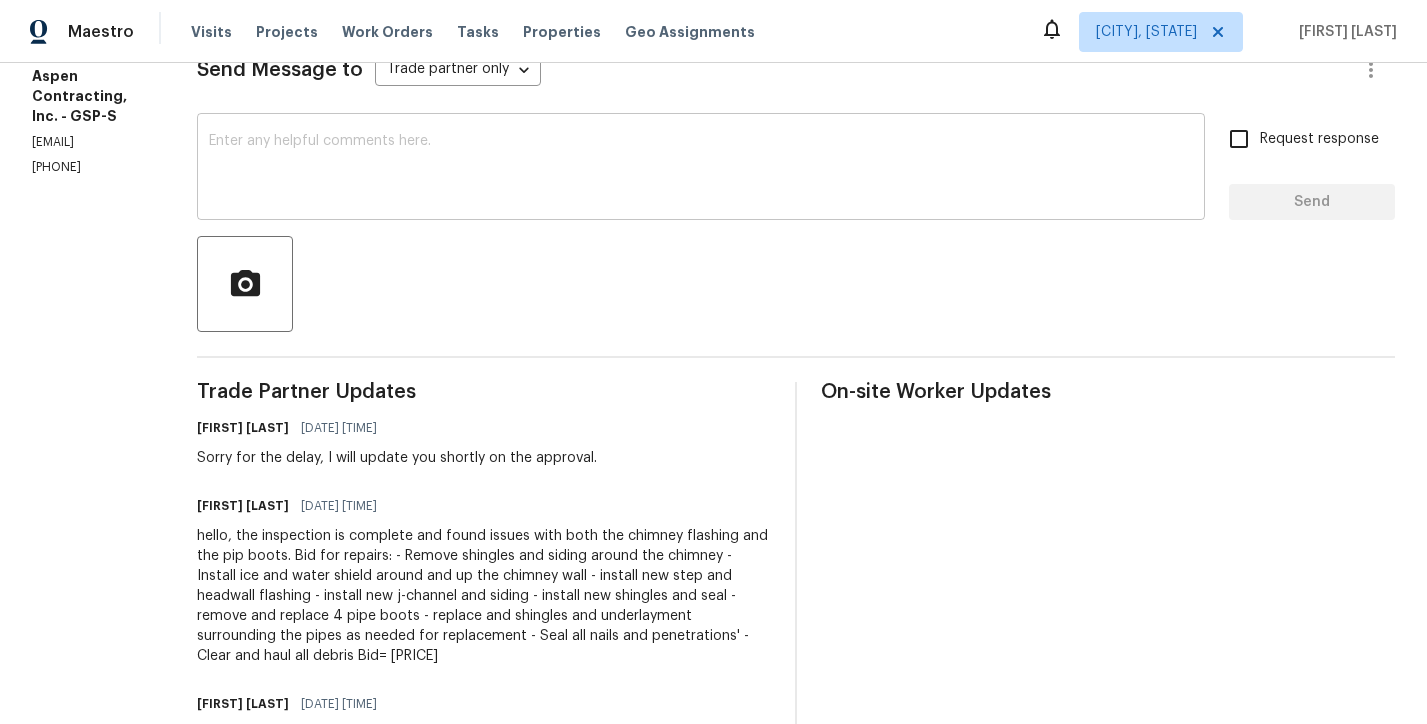 click at bounding box center [701, 169] 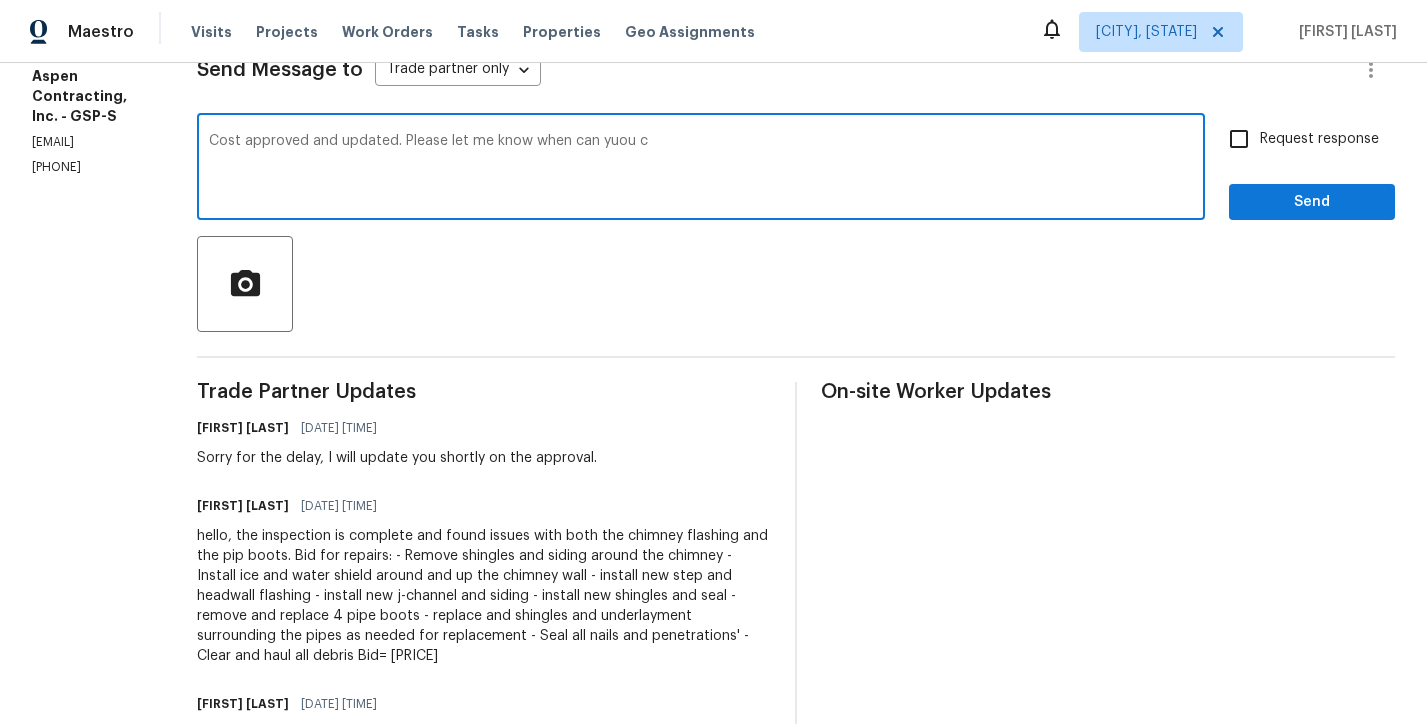 click on "Cost approved and updated. Please let me know when can yuou c" at bounding box center [701, 169] 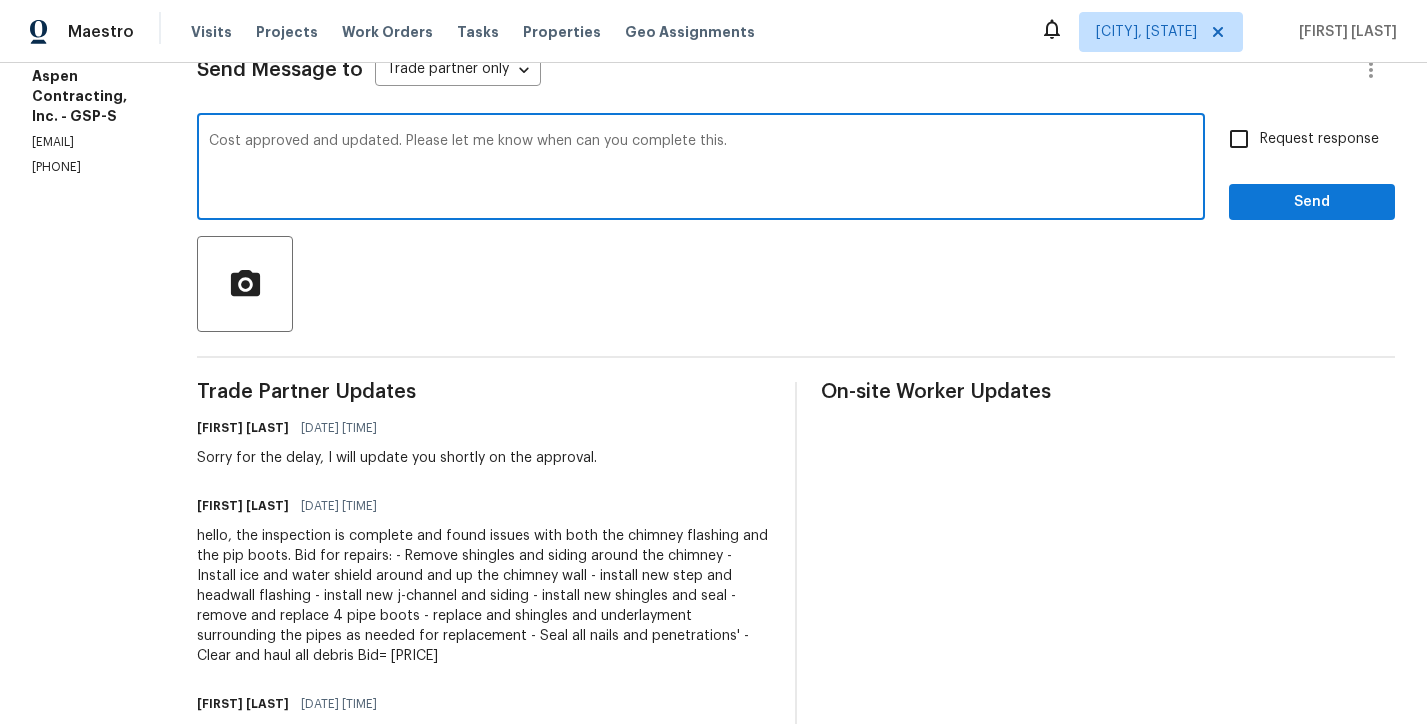 type on "Cost approved and updated. Please let me know when can you complete this." 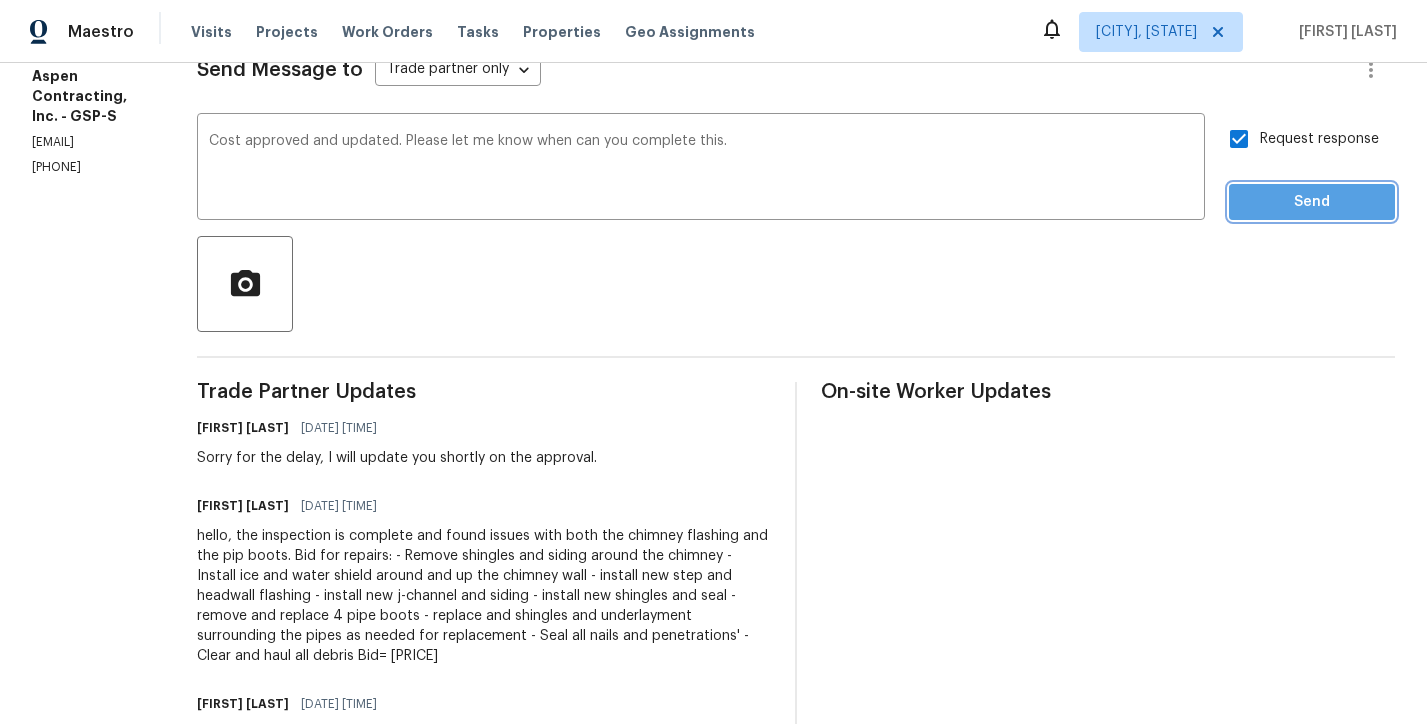 click on "Send" at bounding box center (1312, 202) 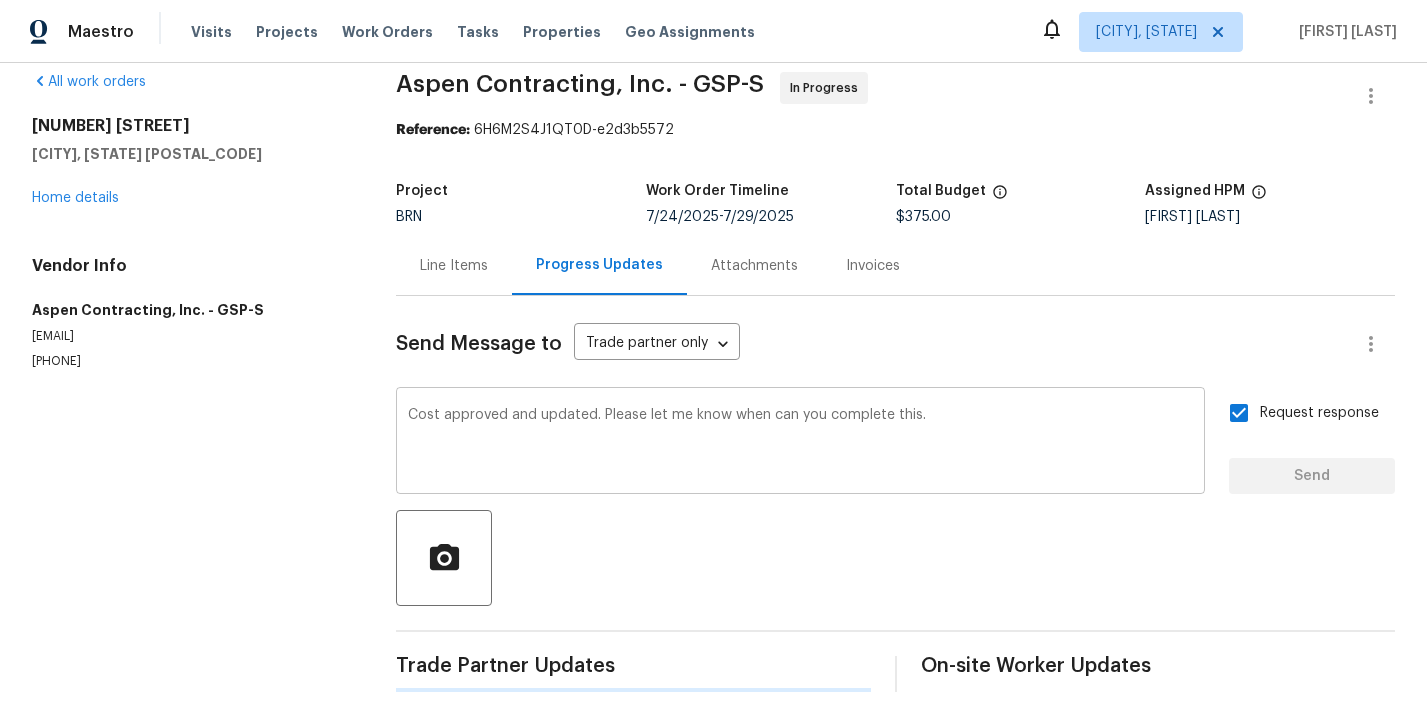 type 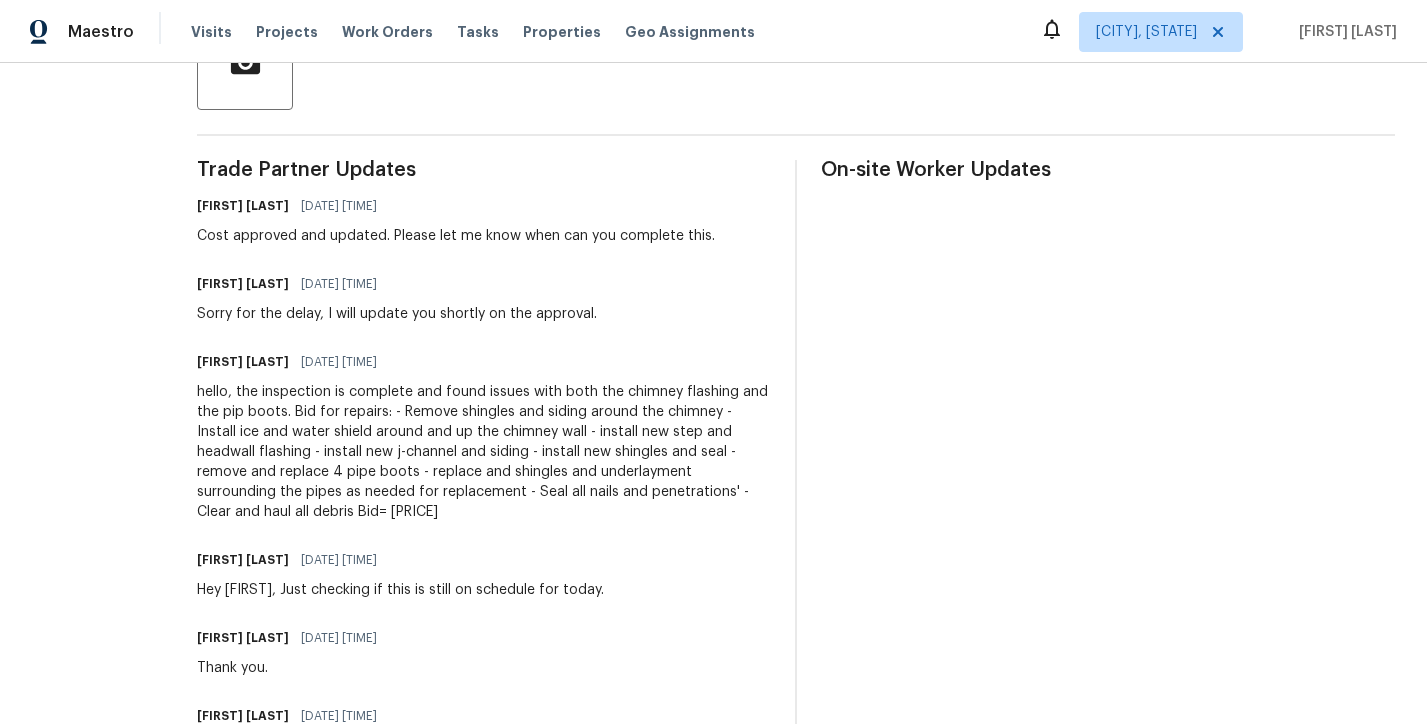 scroll, scrollTop: 521, scrollLeft: 0, axis: vertical 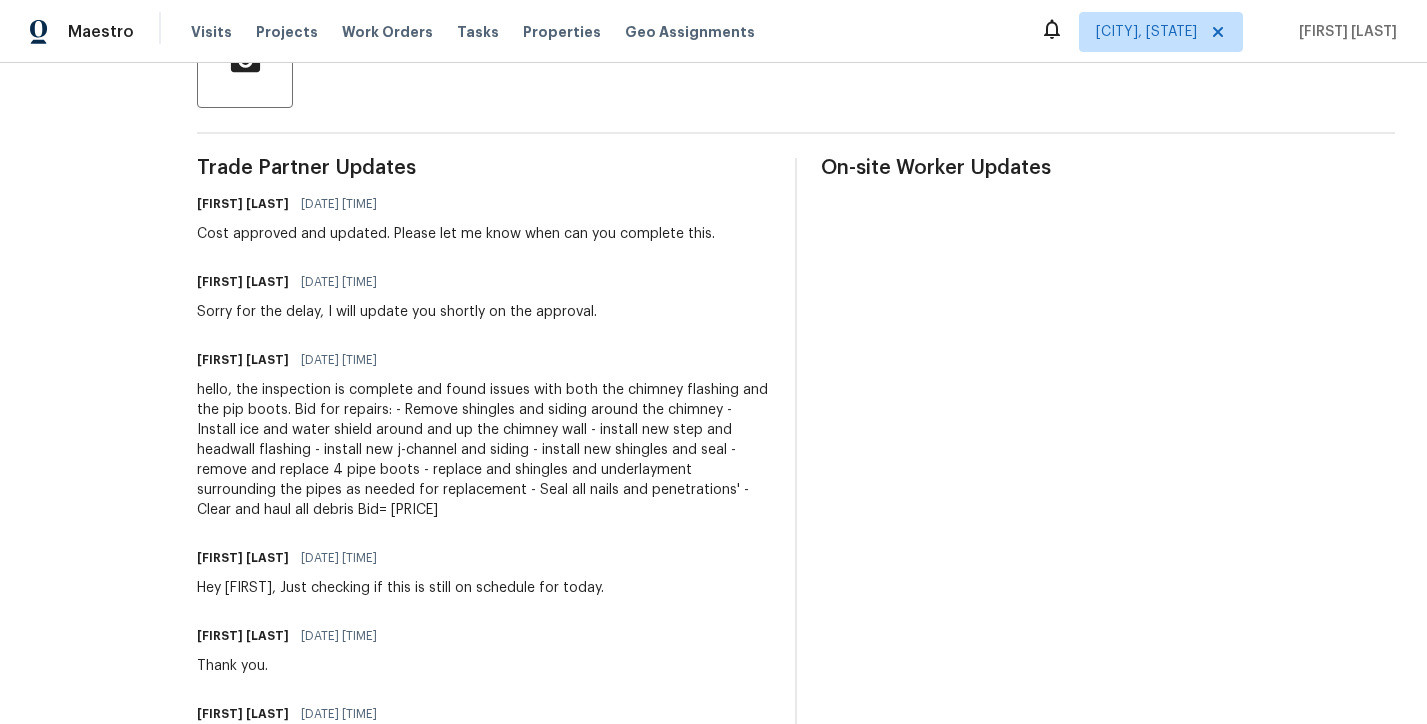 click on "hello, the inspection is complete and found issues with both the chimney flashing and the pip boots.
Bid for repairs:
- Remove shingles and siding around the chimney
- Install ice and water shield around and up the chimney wall
- install new step and headwall flashing
- install new j-channel and siding
- install new shingles and seal
- remove and replace 4 pipe boots
- replace and shingles and underlayment surrounding the pipes as needed for replacement
- Seal all nails and penetrations'
- Clear and haul all debris
Bid= [PRICE]" at bounding box center (484, 450) 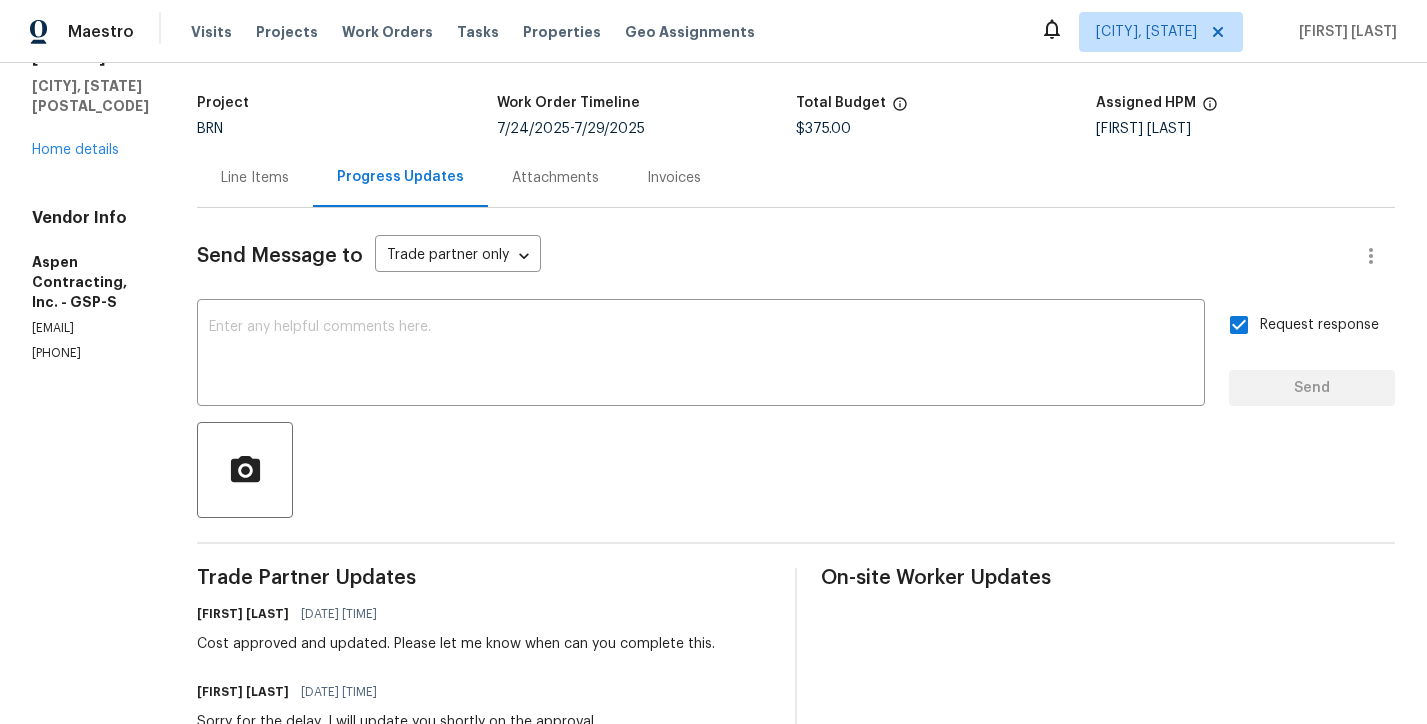 scroll, scrollTop: 87, scrollLeft: 0, axis: vertical 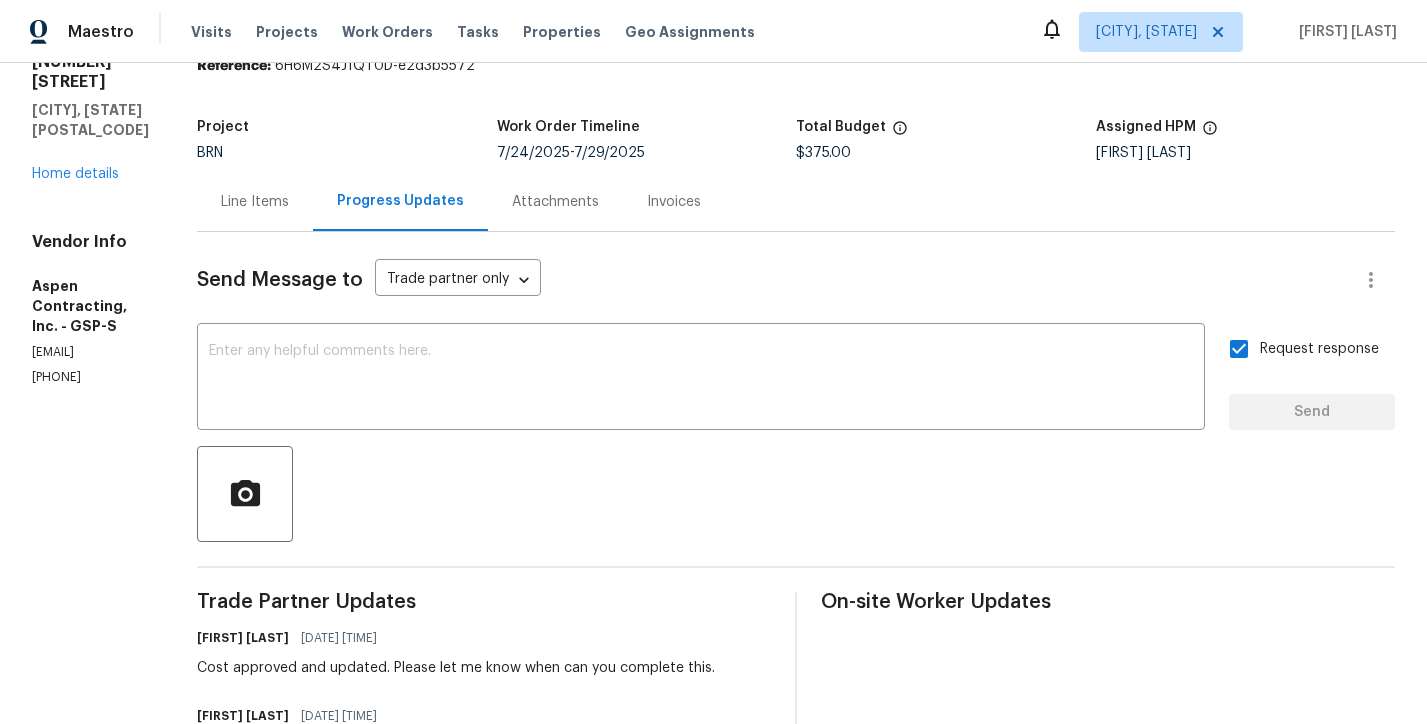 click on "Line Items" at bounding box center [255, 201] 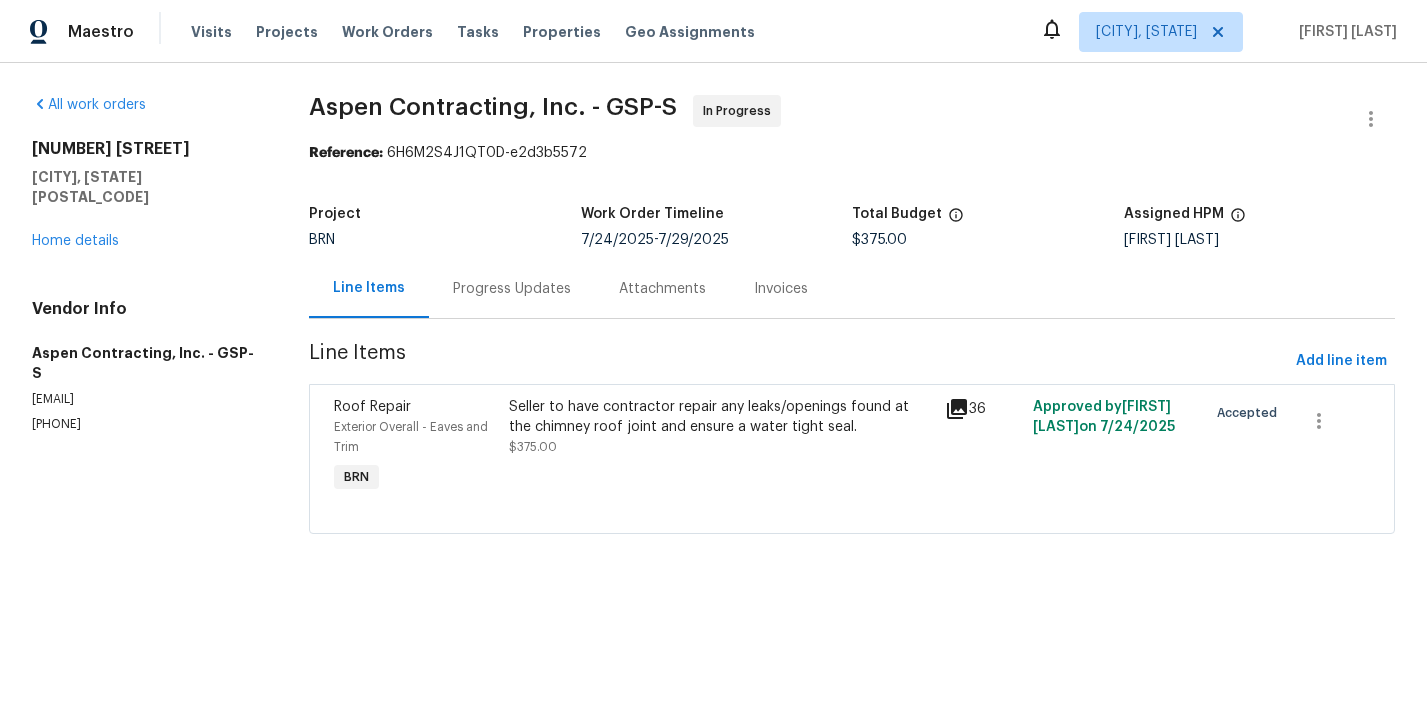 click on "Exterior Overall - Eaves and Trim" at bounding box center (415, 437) 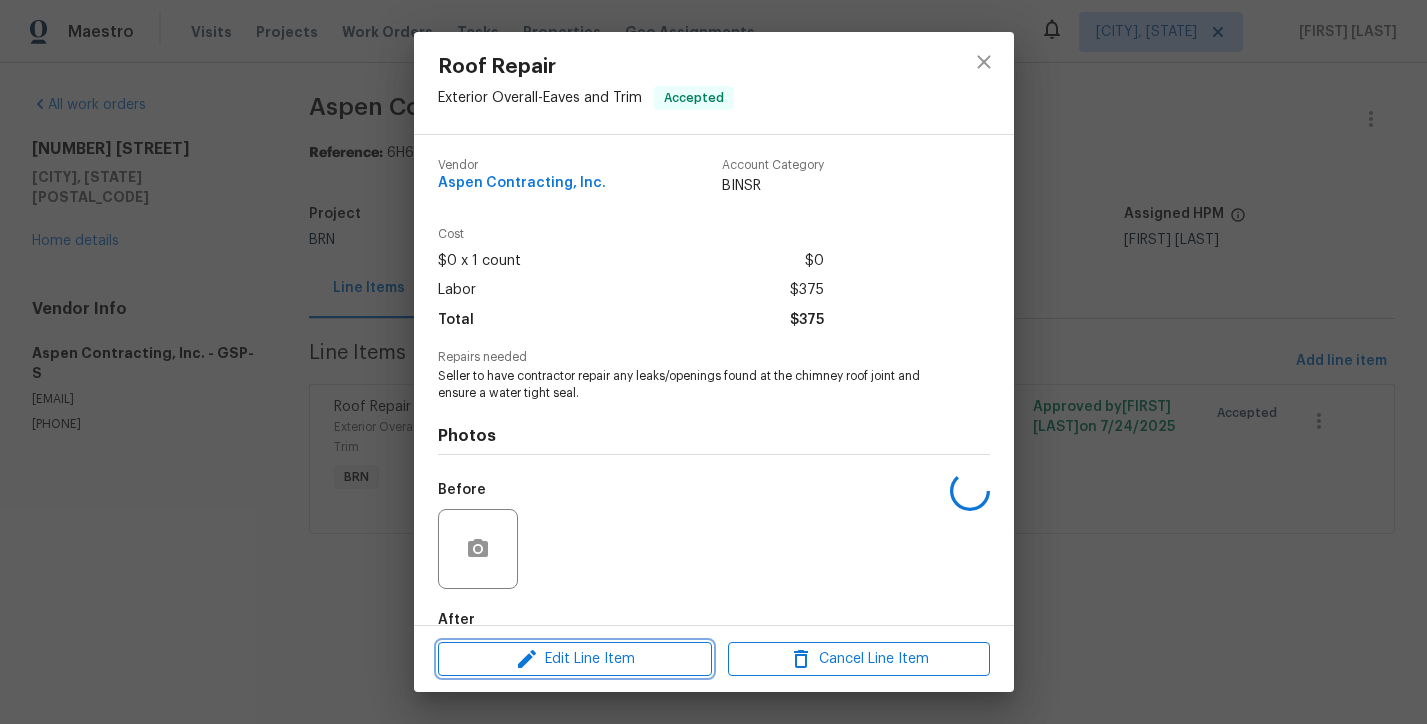 click on "Edit Line Item" at bounding box center [575, 659] 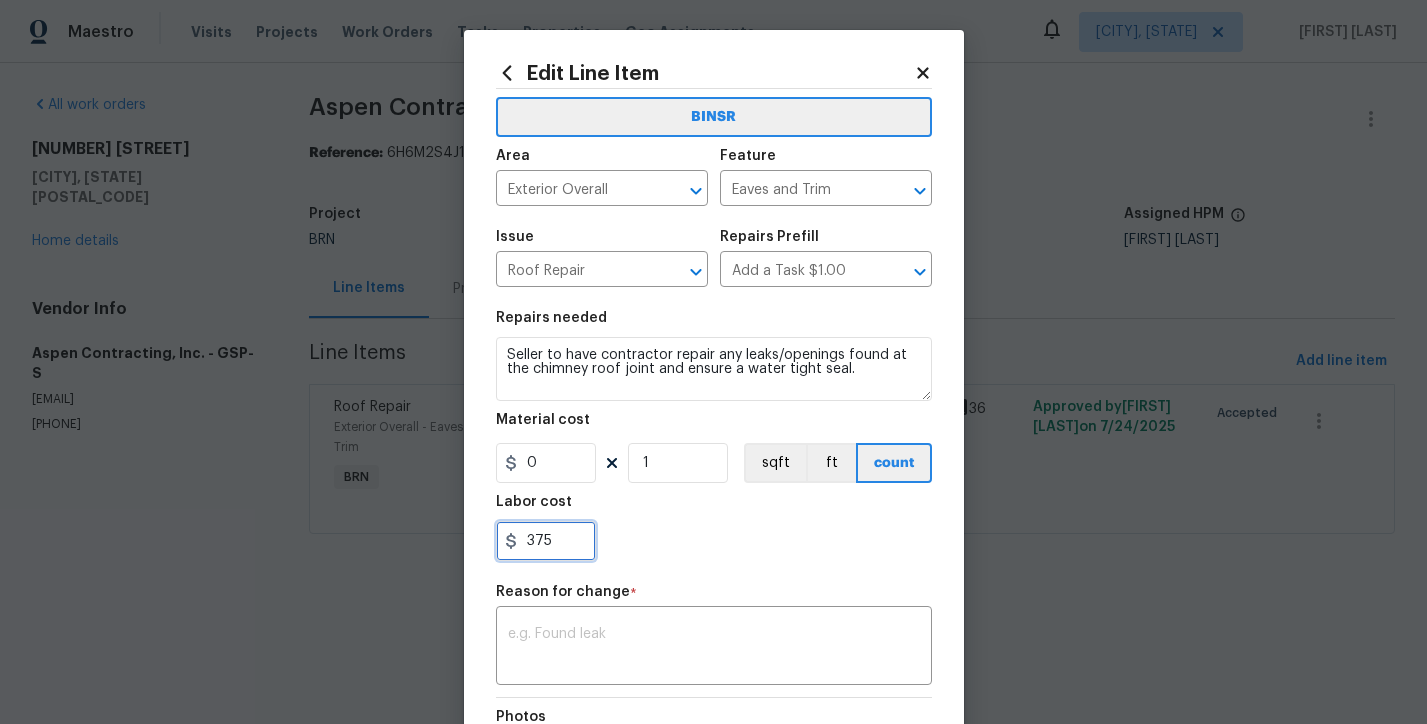 click on "375" at bounding box center [546, 541] 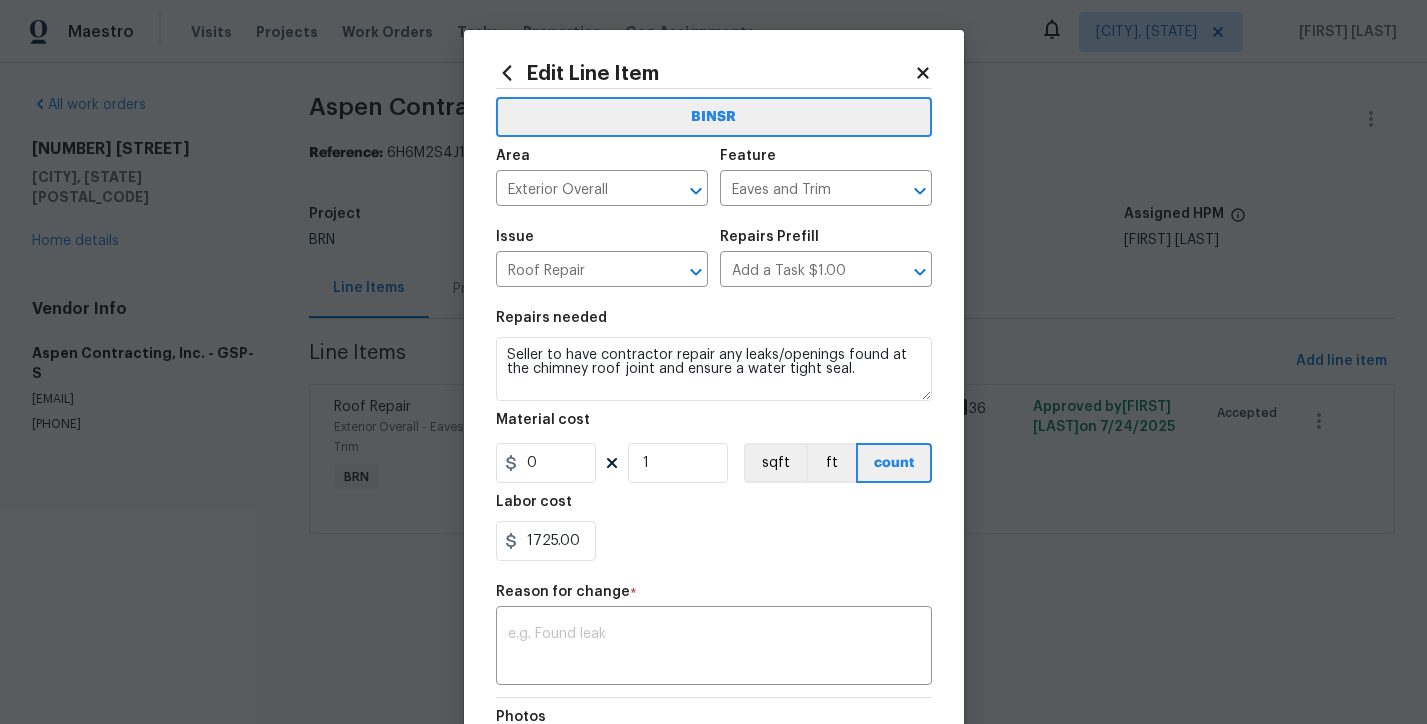 type on "1725" 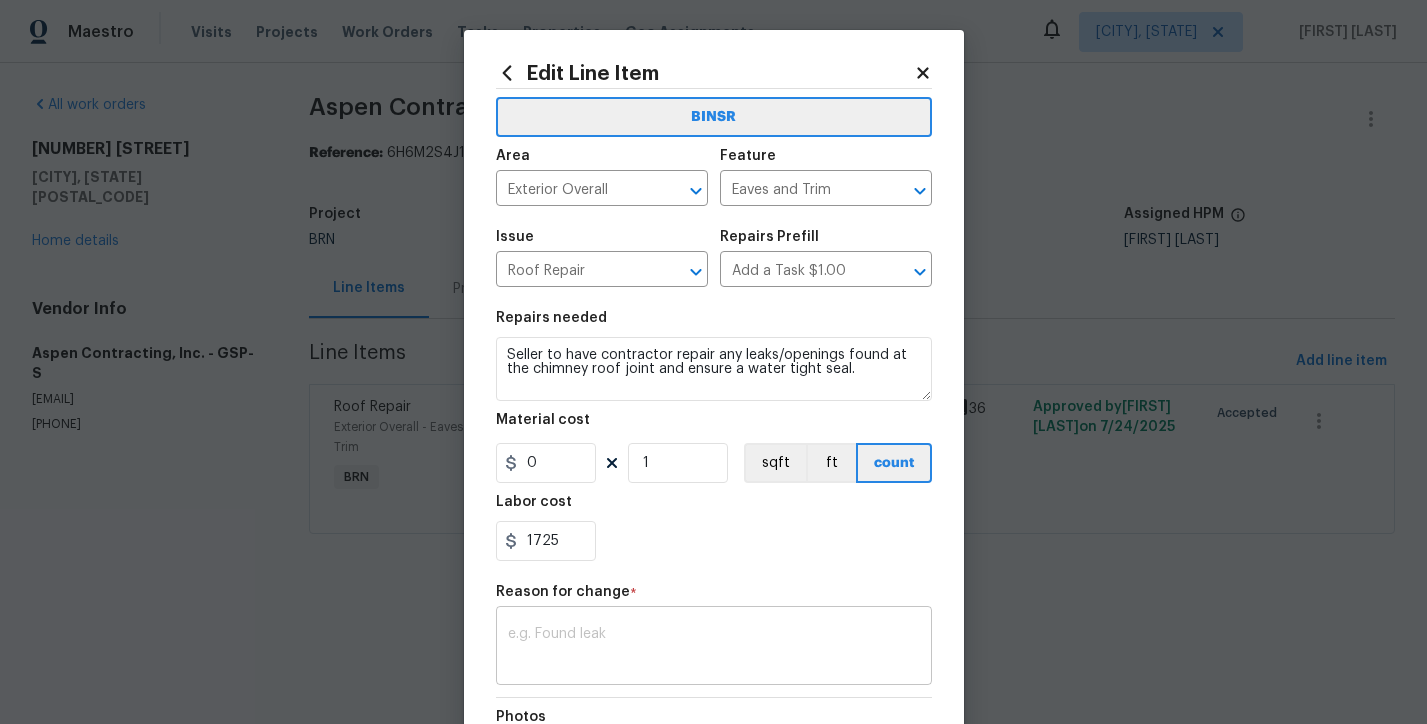 click at bounding box center [714, 648] 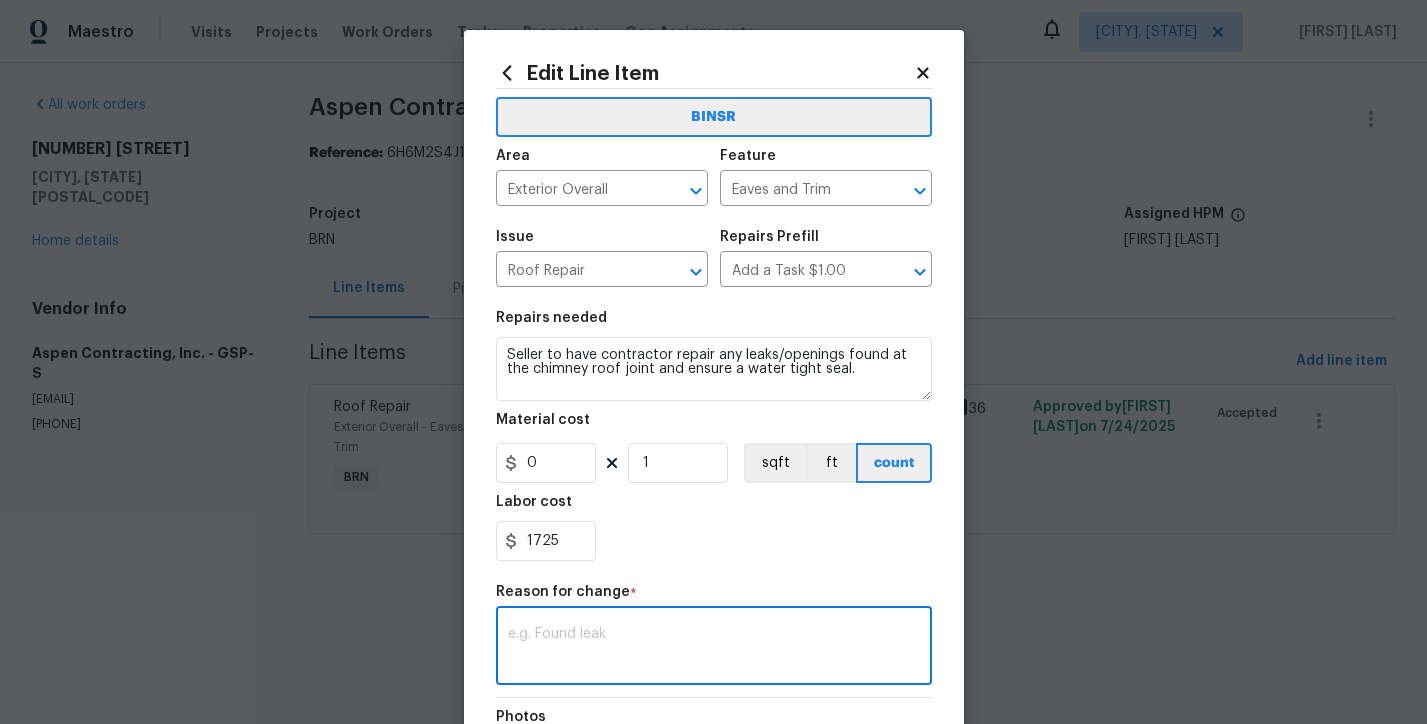 paste on "(RK) Updated cost per BR team’s approval." 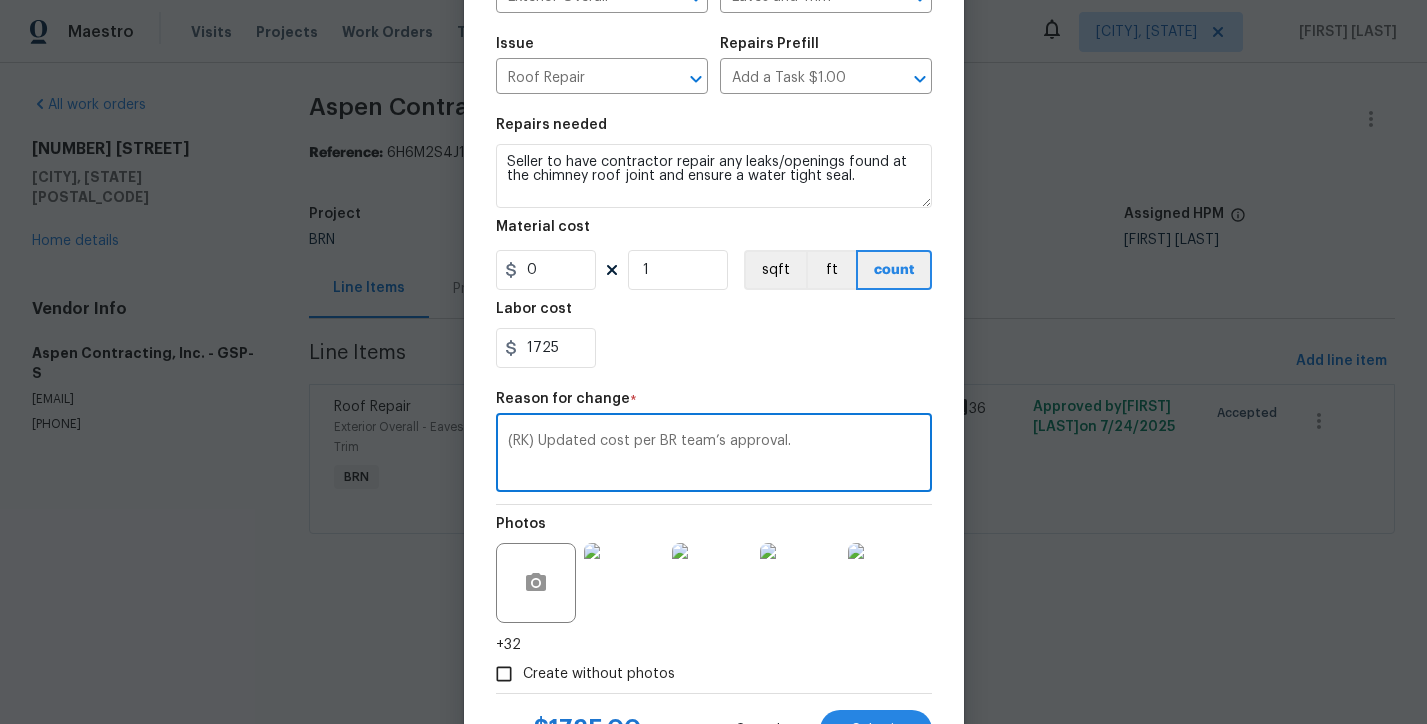 scroll, scrollTop: 282, scrollLeft: 0, axis: vertical 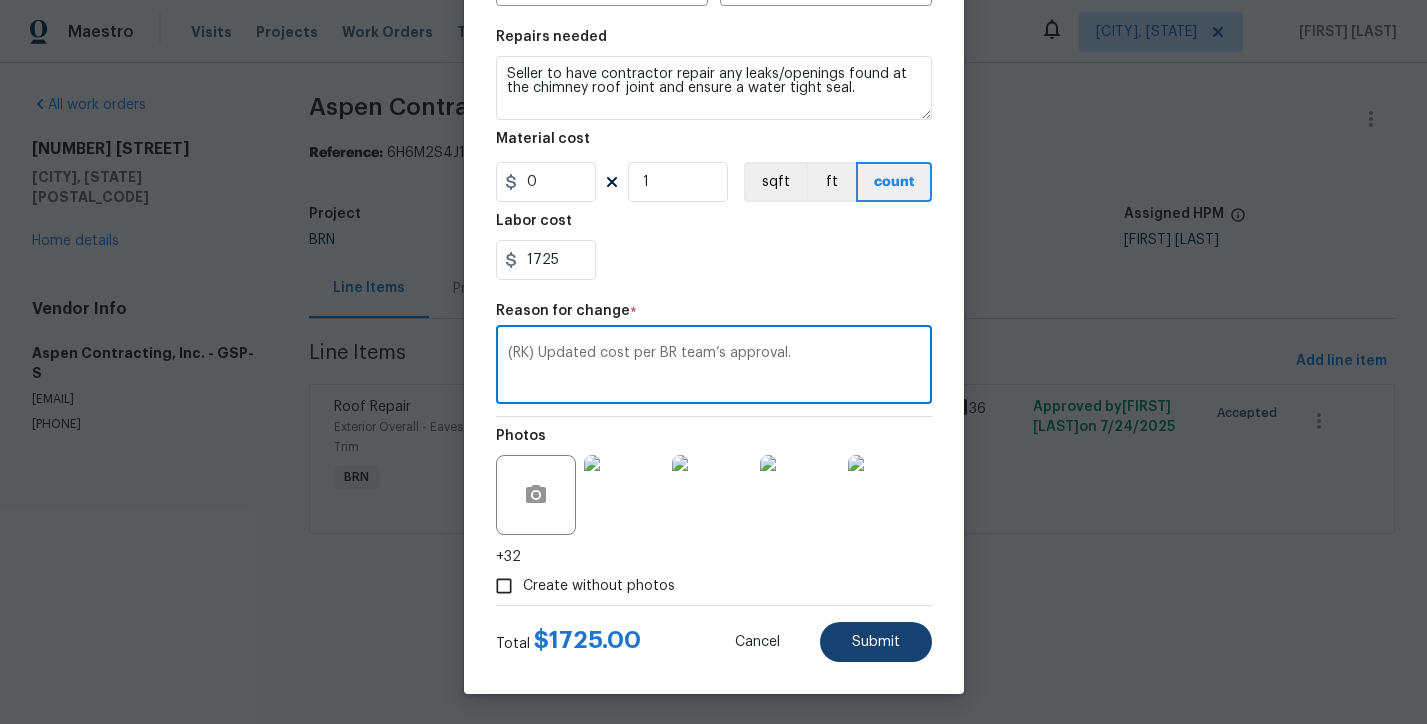 type on "(RK) Updated cost per BR team’s approval." 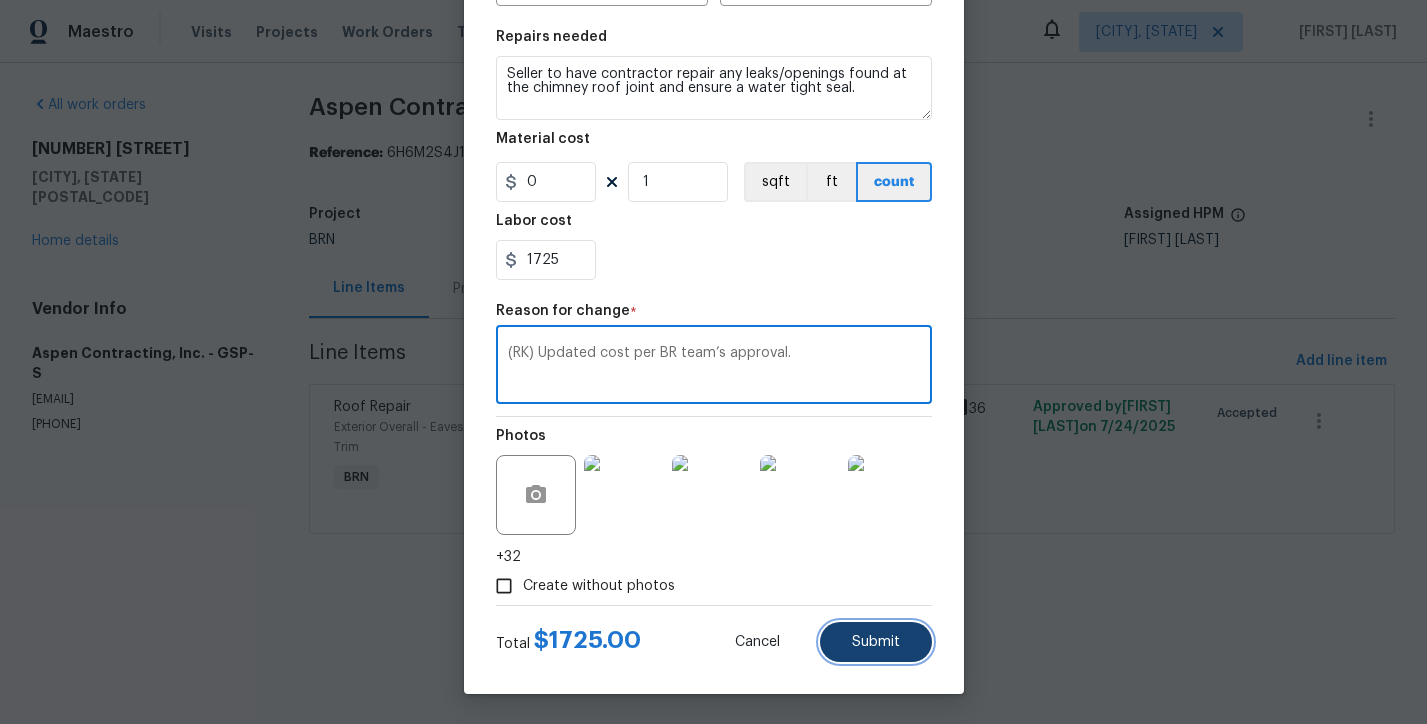 click on "Submit" at bounding box center [876, 642] 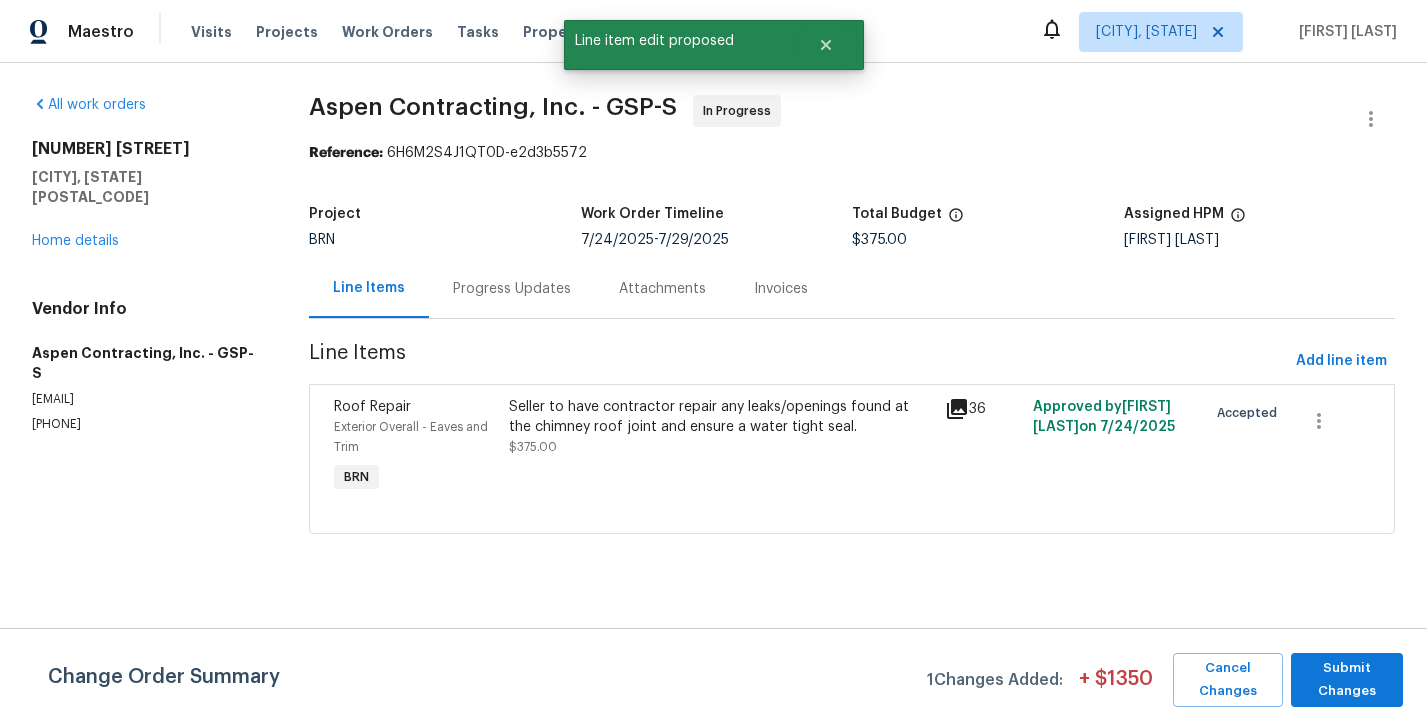 scroll, scrollTop: 0, scrollLeft: 0, axis: both 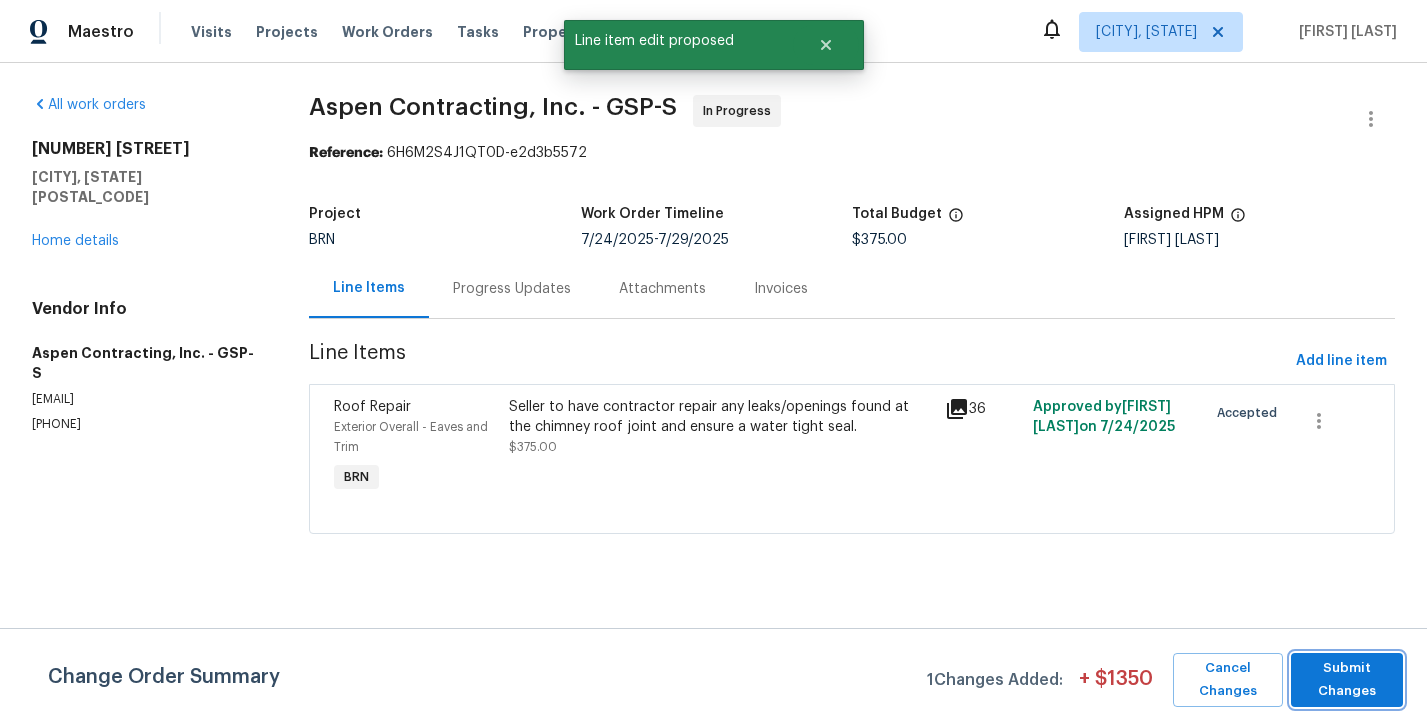 click on "Submit Changes" at bounding box center (1347, 680) 